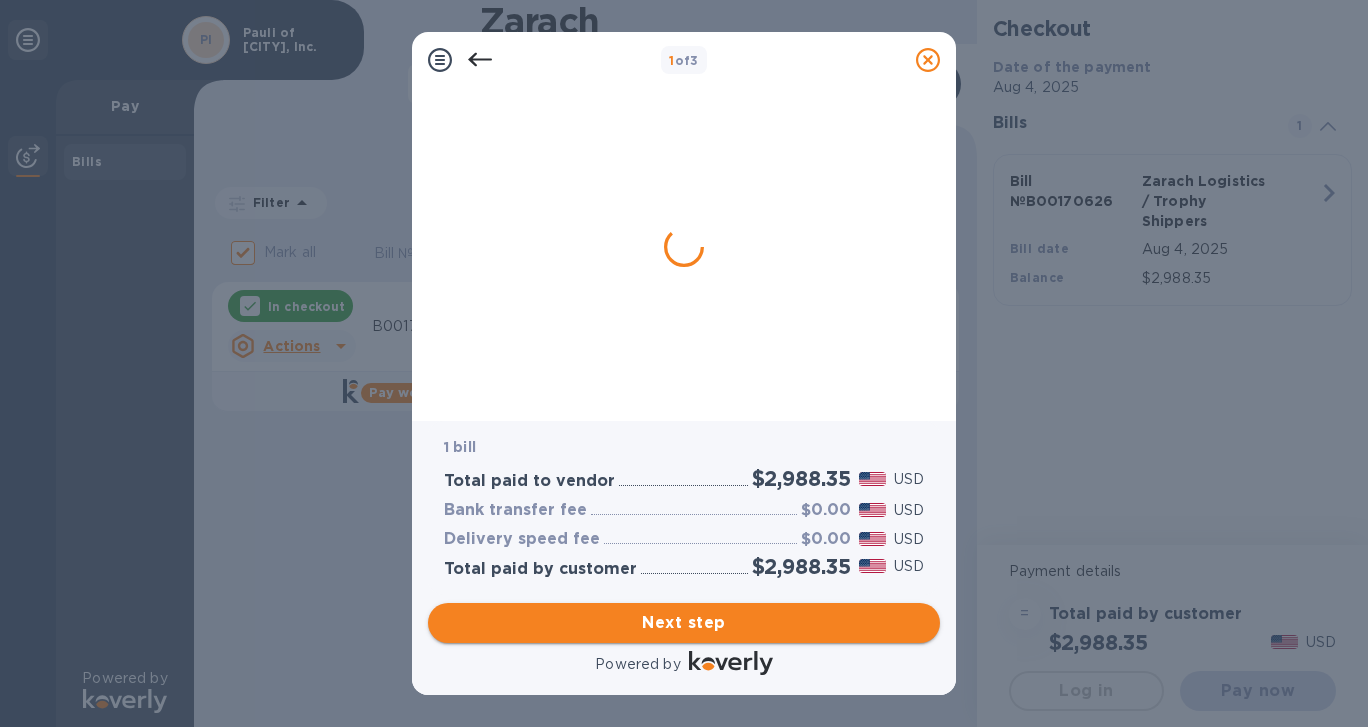 scroll, scrollTop: 0, scrollLeft: 0, axis: both 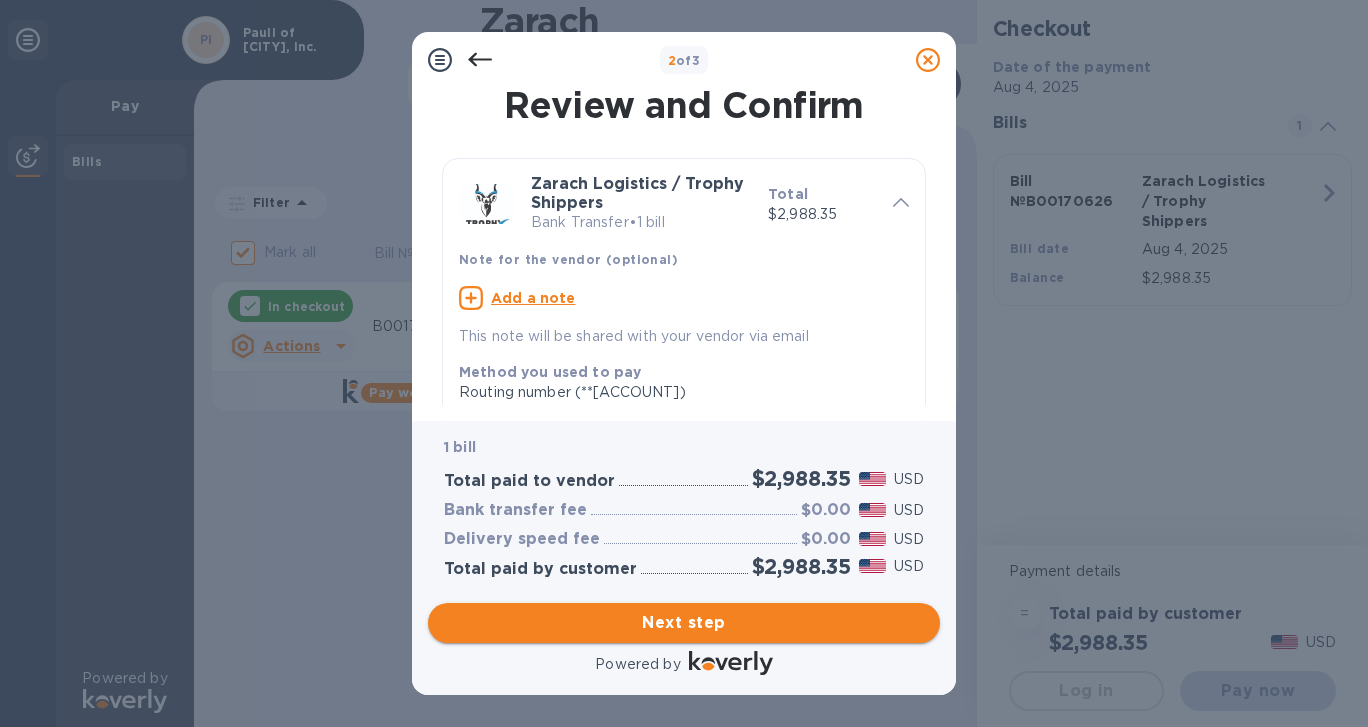 click on "Next step" at bounding box center (684, 623) 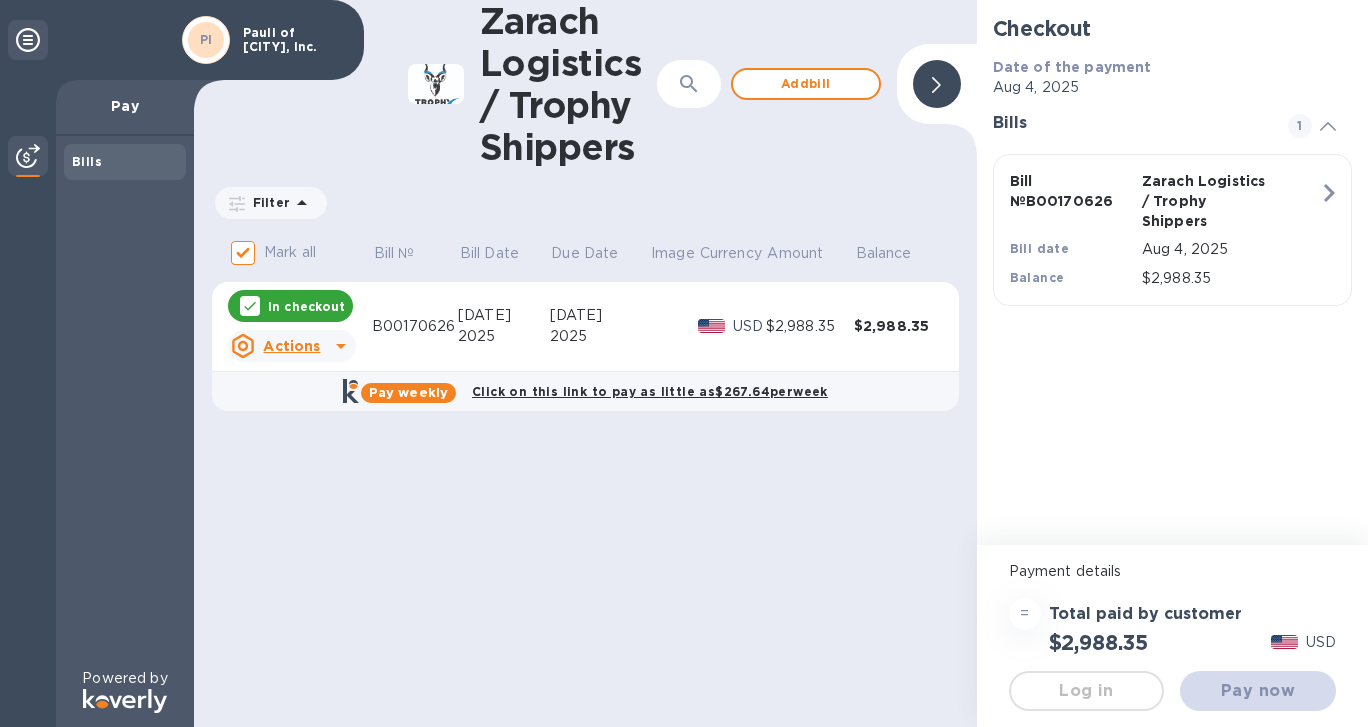 click at bounding box center [684, 0] 